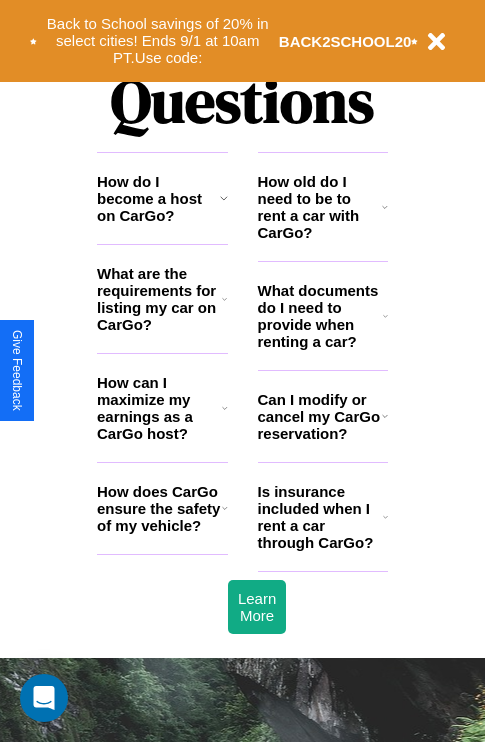 scroll, scrollTop: 2423, scrollLeft: 0, axis: vertical 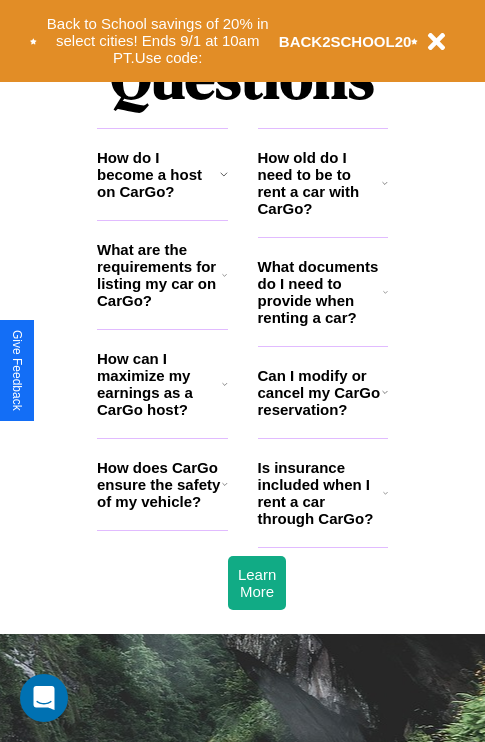 click on "Can I modify or cancel my CarGo reservation?" at bounding box center (320, 392) 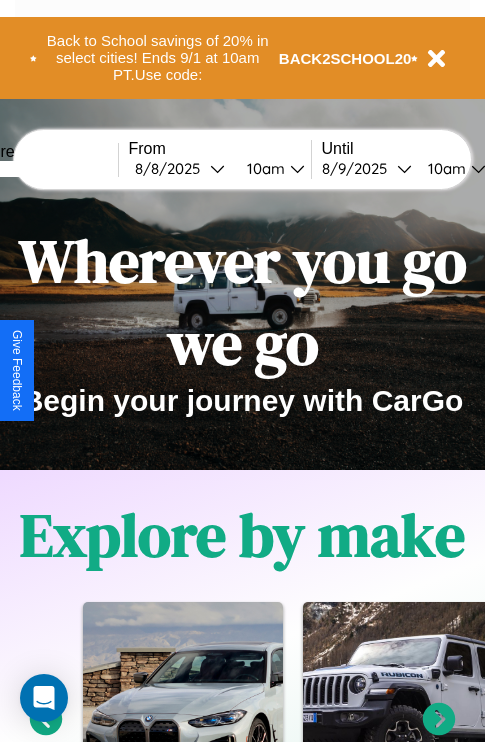 scroll, scrollTop: 0, scrollLeft: 0, axis: both 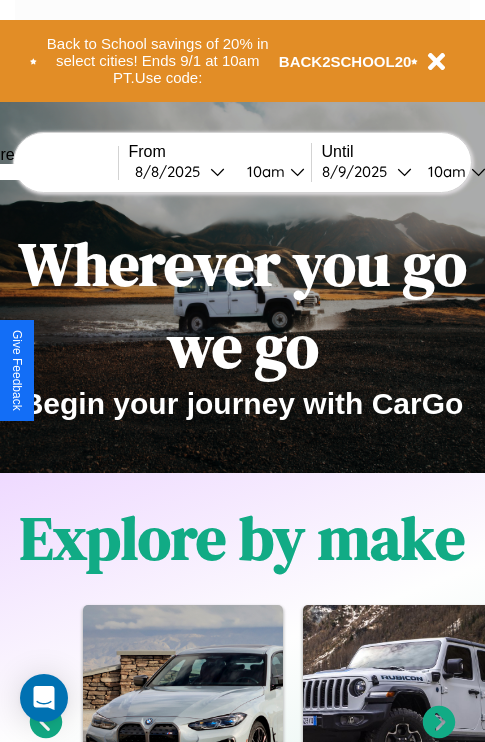 click at bounding box center (43, 172) 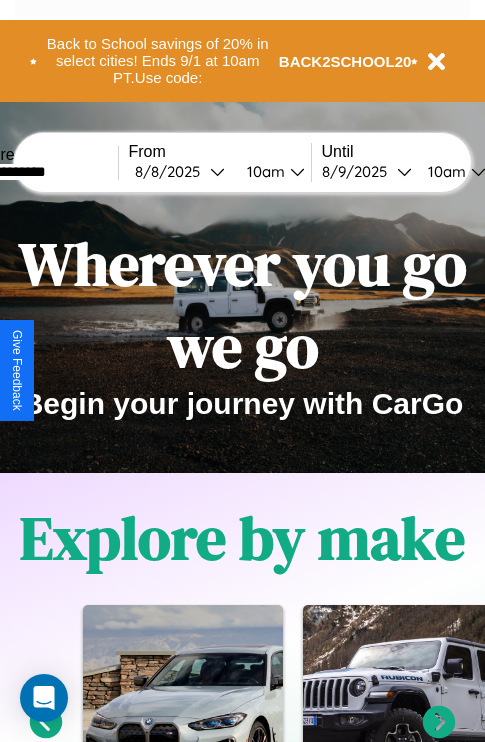 type on "**********" 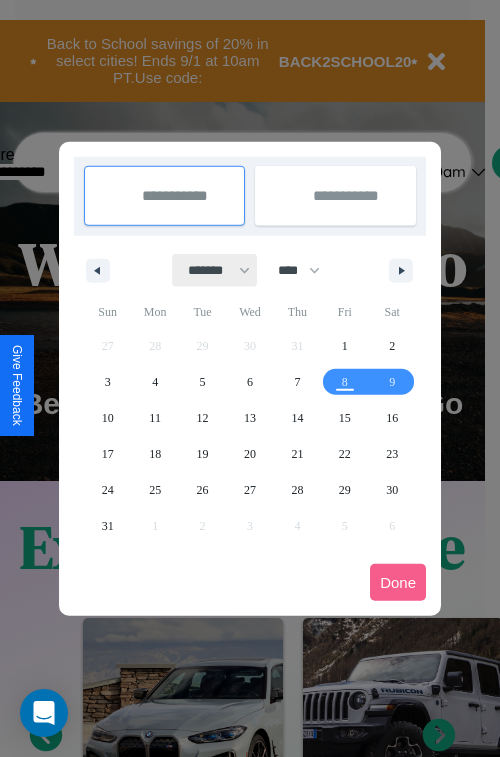 click on "******* ******** ***** ***** *** **** **** ****** ********* ******* ******** ********" at bounding box center [215, 270] 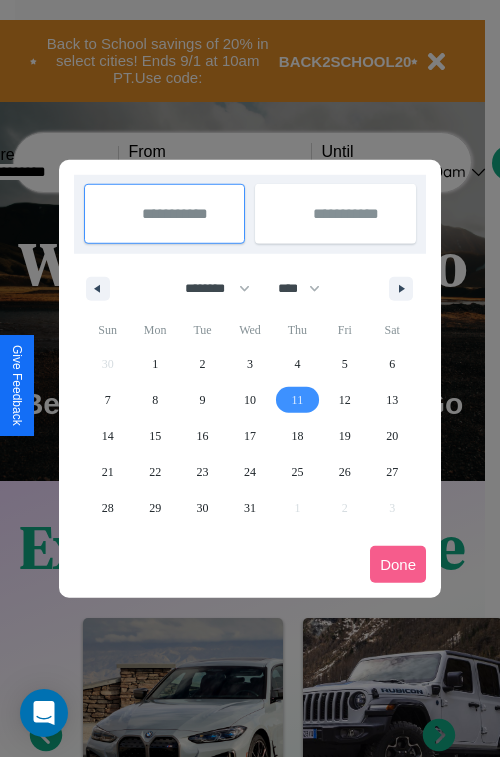 click on "11" at bounding box center [298, 400] 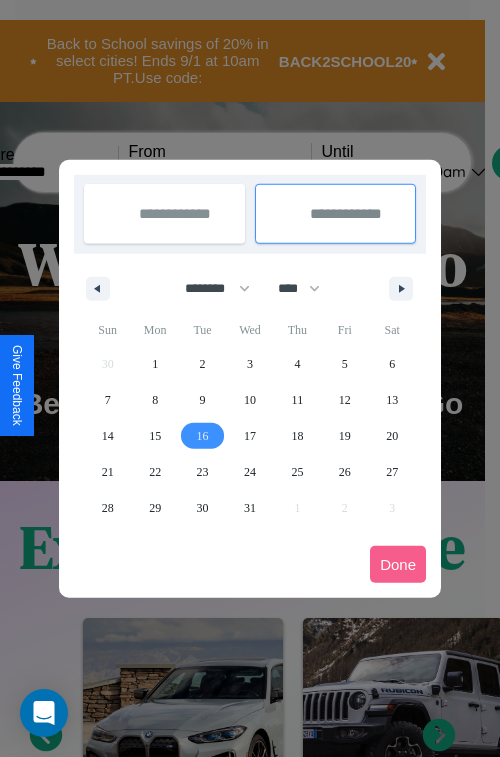 click on "16" at bounding box center (203, 436) 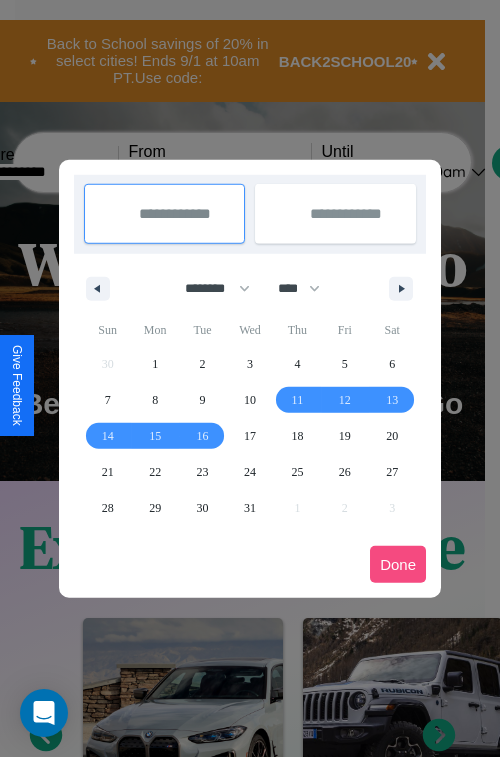 click on "Done" at bounding box center [398, 564] 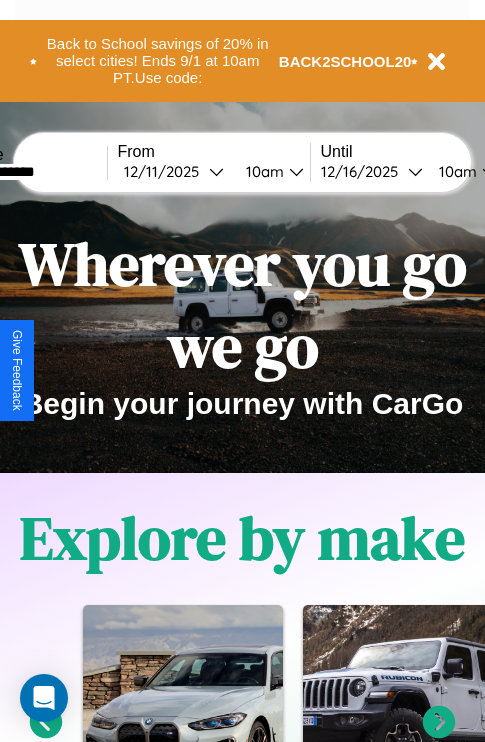 click on "10am" at bounding box center (262, 171) 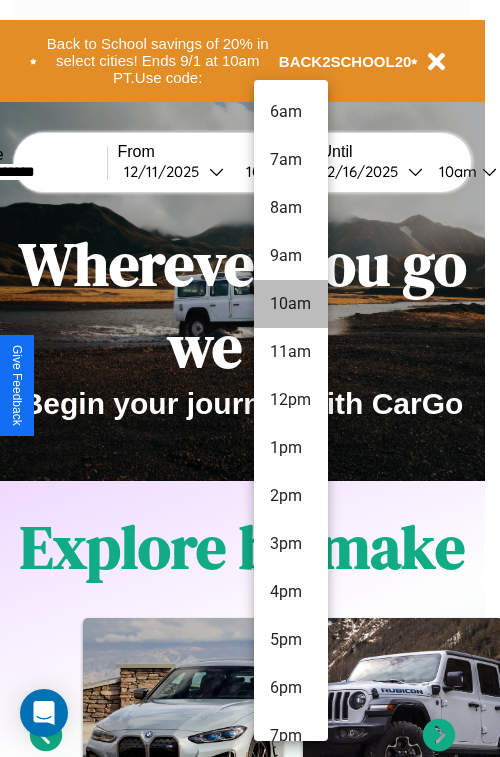 click on "10am" at bounding box center (291, 304) 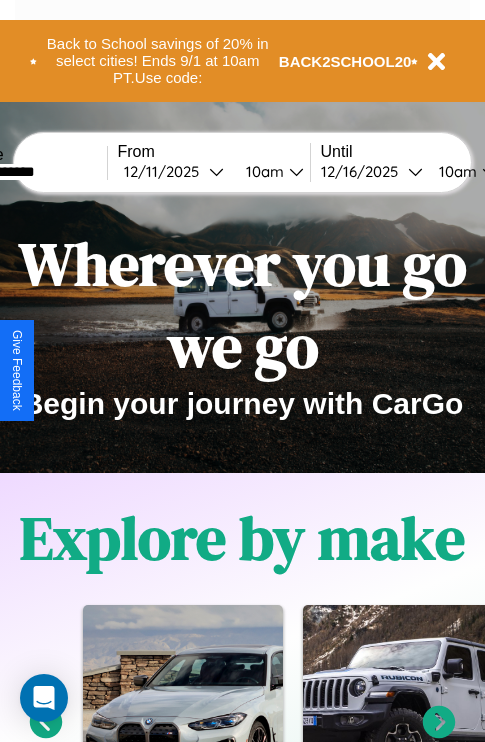 click on "10am" at bounding box center (455, 171) 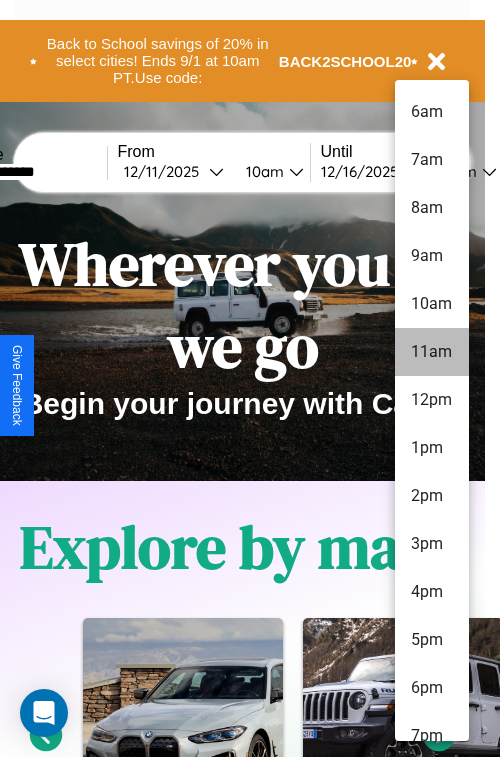 click on "11am" at bounding box center [432, 352] 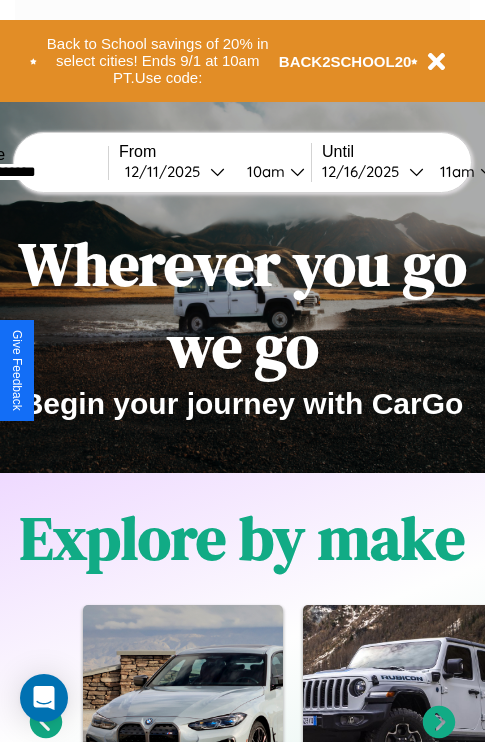 scroll, scrollTop: 0, scrollLeft: 77, axis: horizontal 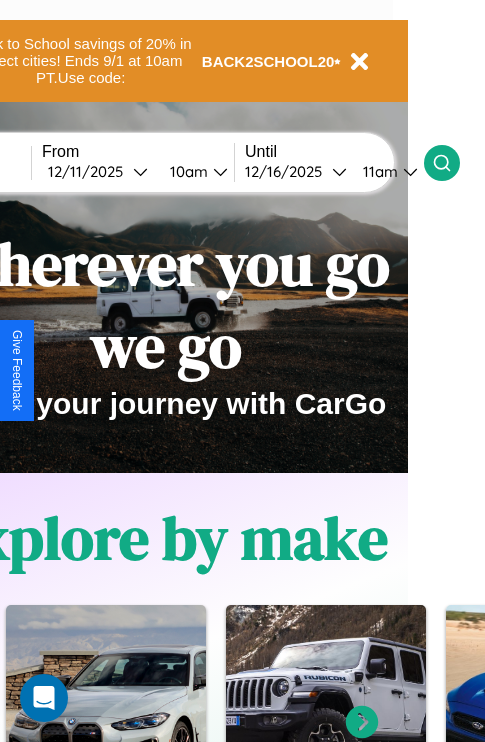 click 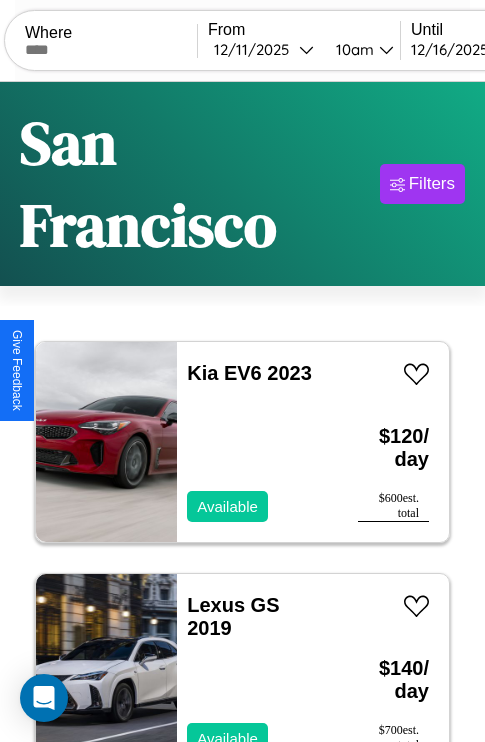 scroll, scrollTop: 138, scrollLeft: 0, axis: vertical 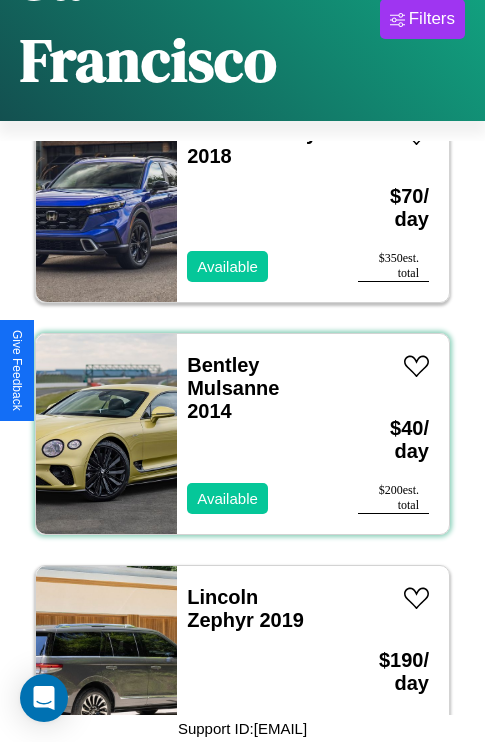 click on "Bentley   Mulsanne   2014 Available" at bounding box center [257, 434] 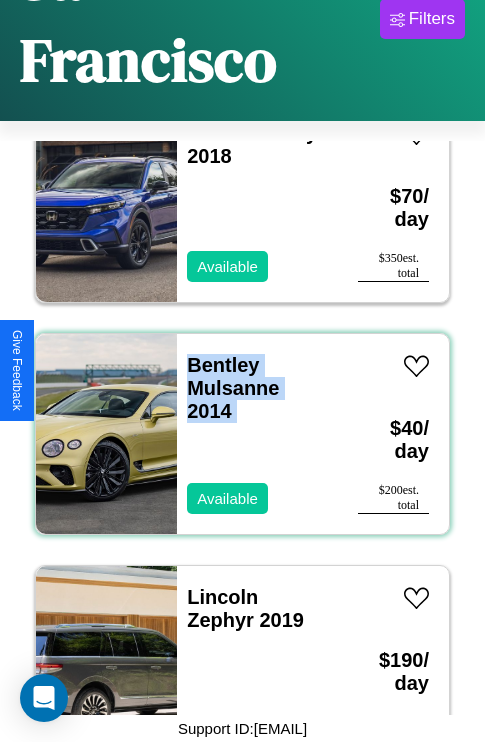 click on "Bentley   Mulsanne   2014 Available" at bounding box center [257, 434] 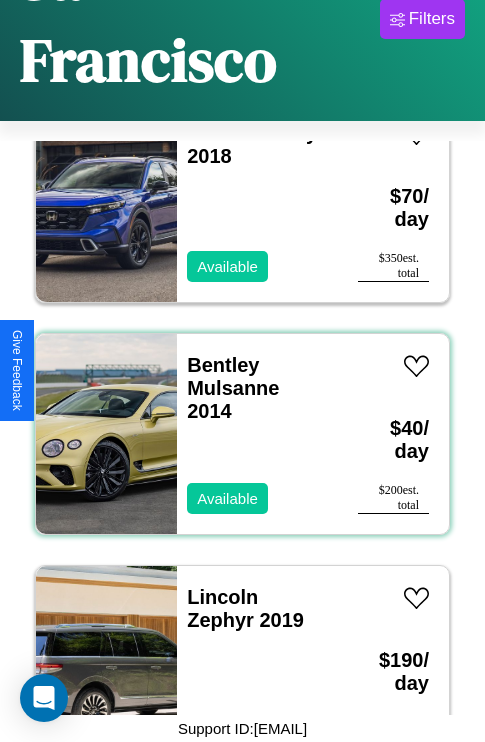 click on "Bentley   Mulsanne   2014 Available" at bounding box center (257, 434) 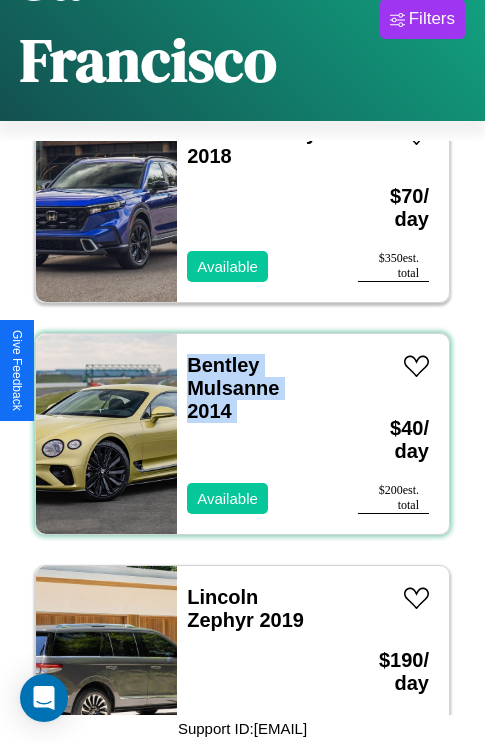click on "Bentley   Mulsanne   2014 Available" at bounding box center (257, 434) 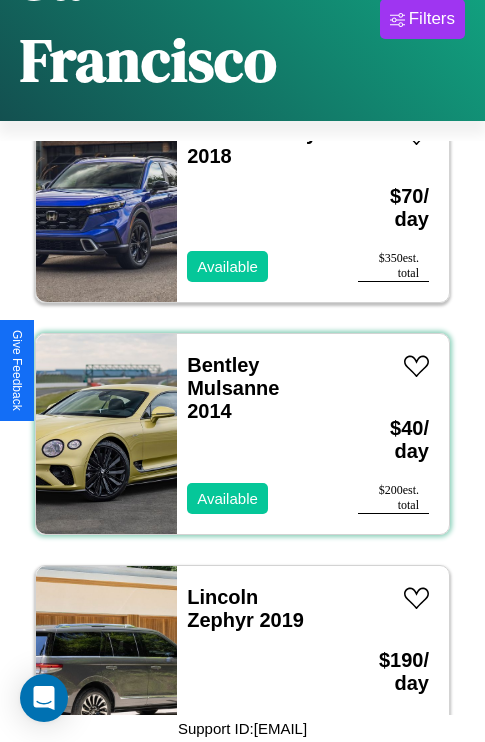 click on "Bentley   Mulsanne   2014 Available" at bounding box center (257, 434) 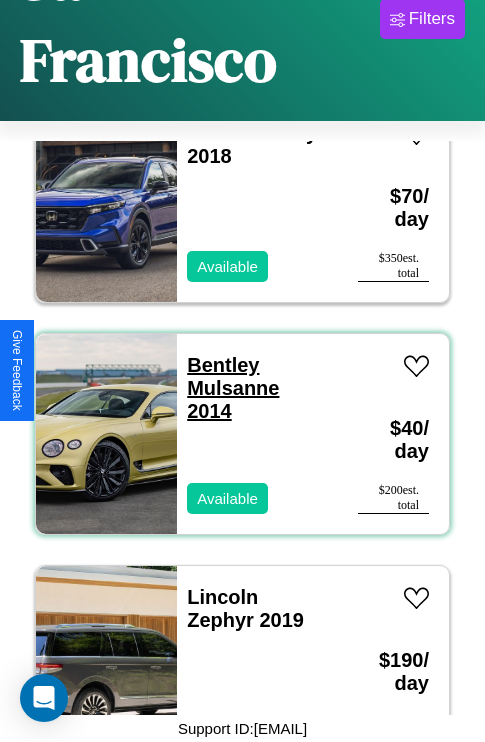 click on "Bentley   Mulsanne   2014" at bounding box center [233, 388] 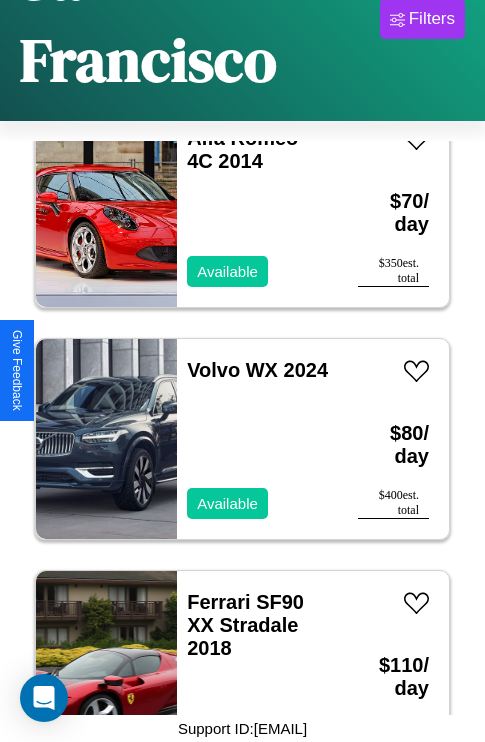 scroll, scrollTop: 7035, scrollLeft: 0, axis: vertical 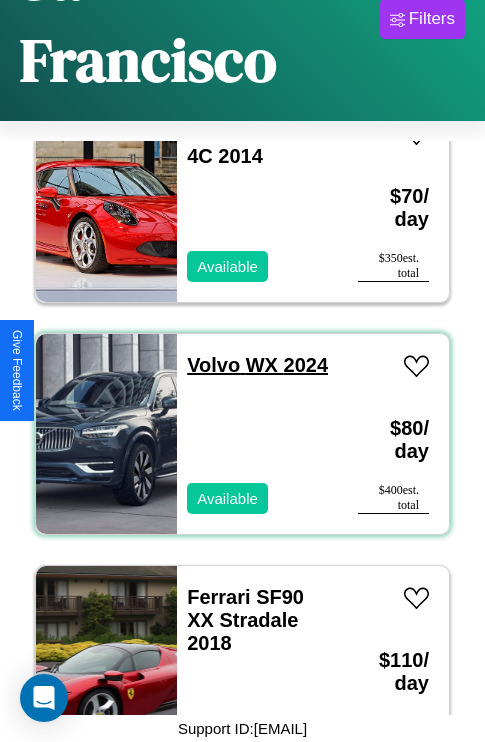 click on "Volvo   WX   2024" at bounding box center [257, 365] 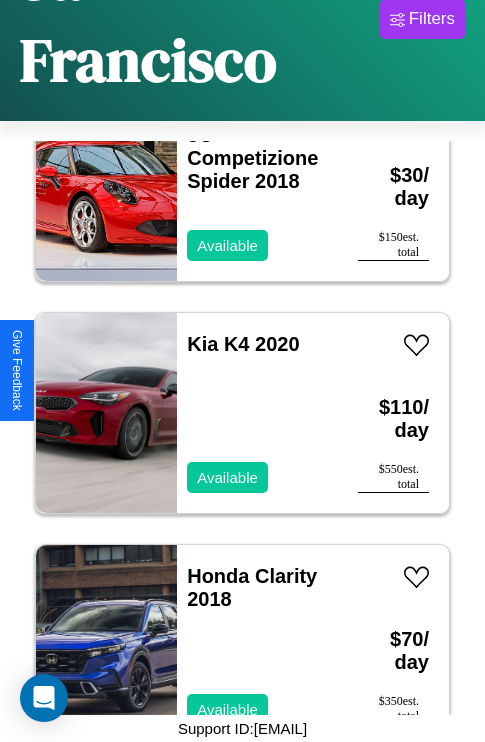 scroll, scrollTop: 2163, scrollLeft: 0, axis: vertical 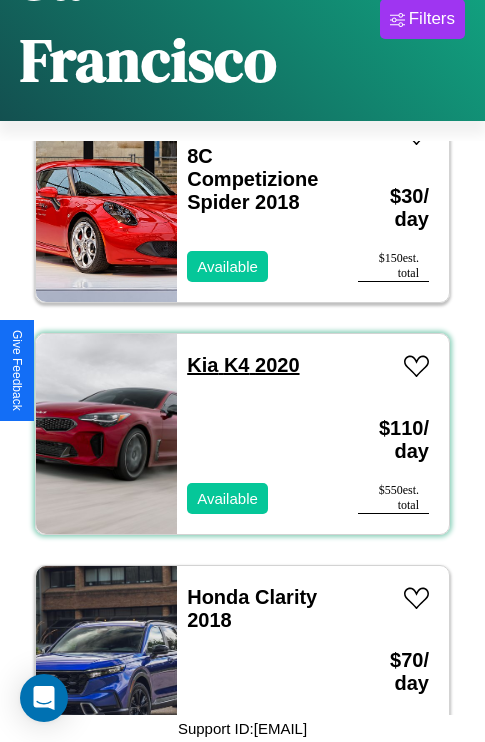 click on "Kia   K4   2020" at bounding box center (243, 365) 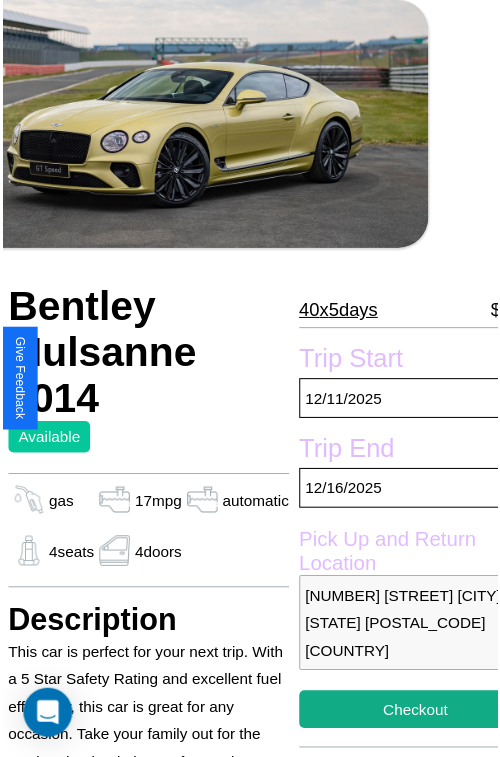 scroll, scrollTop: 100, scrollLeft: 84, axis: both 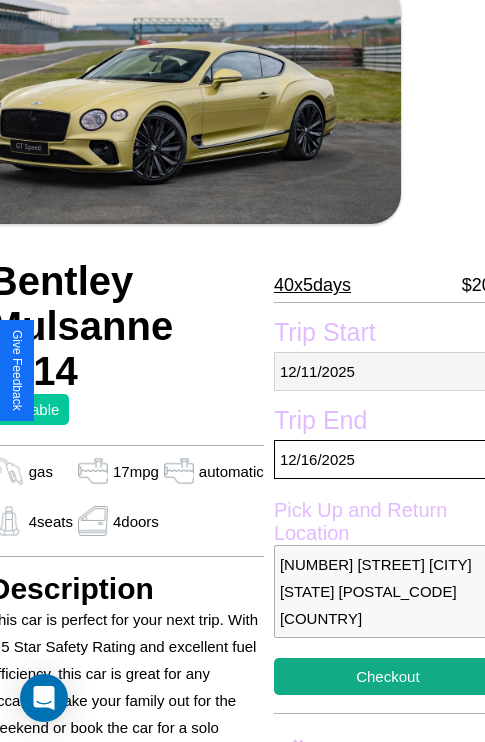 click on "12 / 11 / 2025" at bounding box center (388, 371) 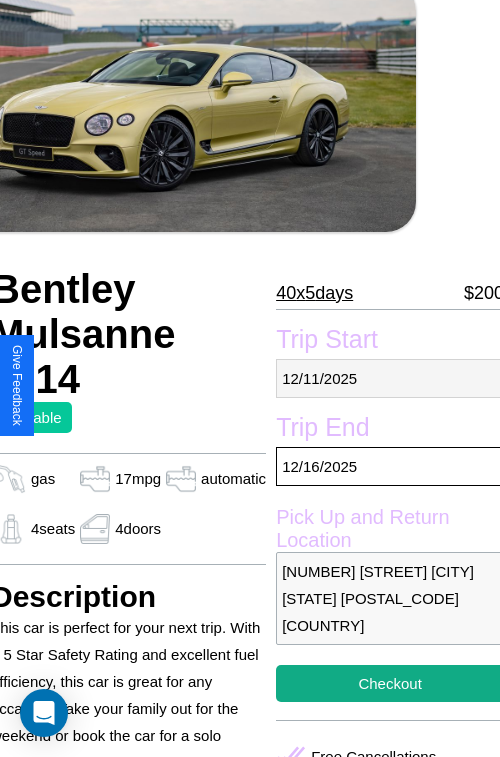 select on "*" 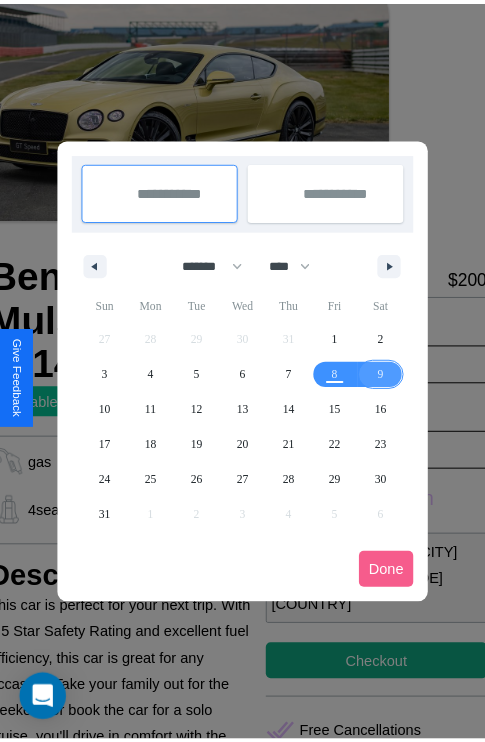 scroll, scrollTop: 0, scrollLeft: 84, axis: horizontal 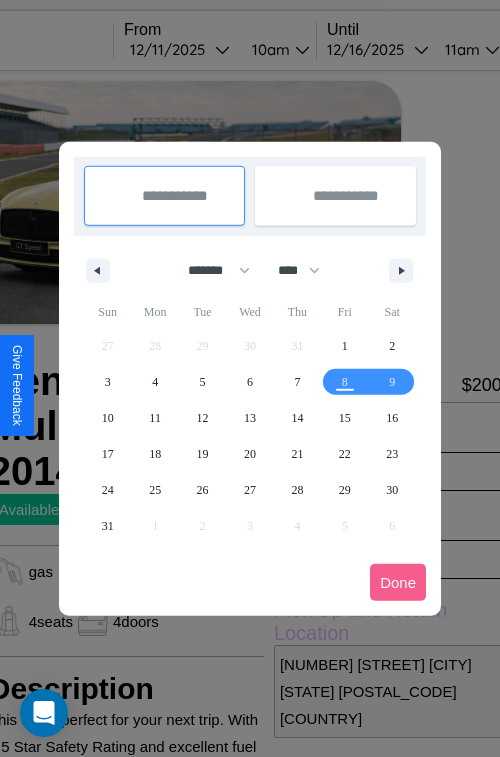click at bounding box center (250, 378) 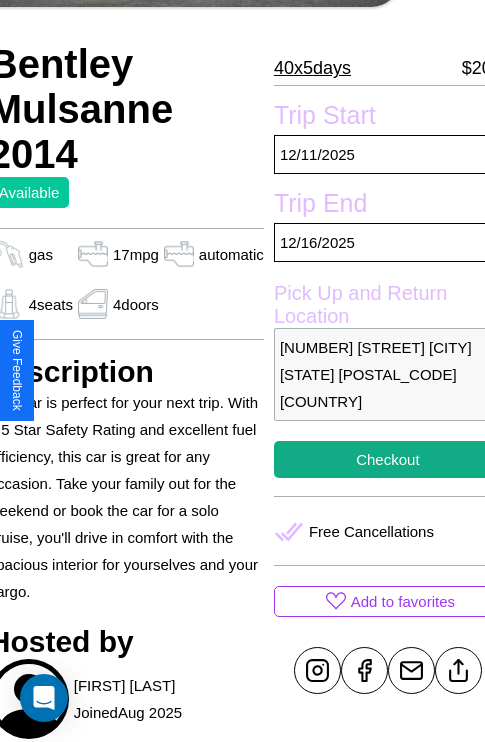 scroll, scrollTop: 378, scrollLeft: 84, axis: both 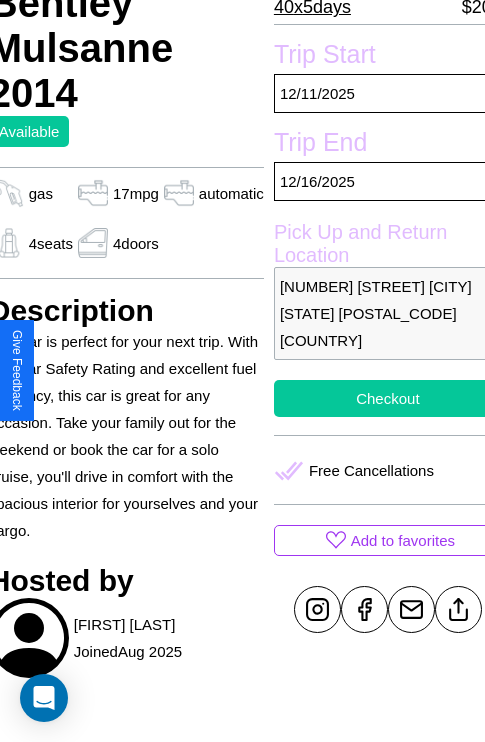 click on "Checkout" at bounding box center (388, 398) 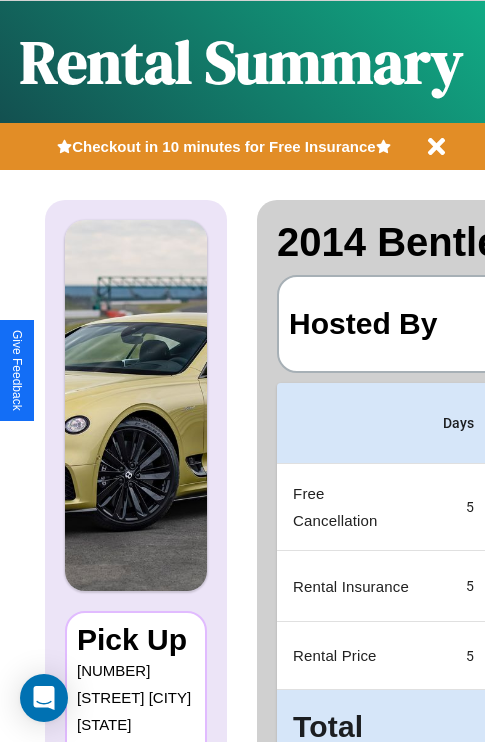 scroll, scrollTop: 0, scrollLeft: 383, axis: horizontal 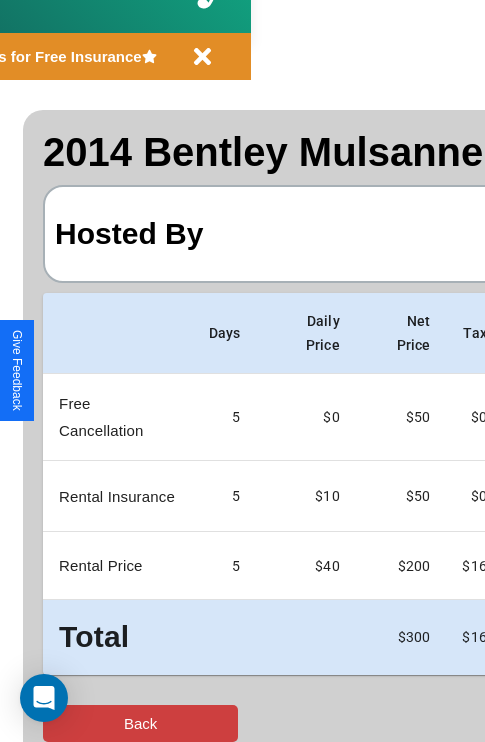 click on "Back" at bounding box center [140, 723] 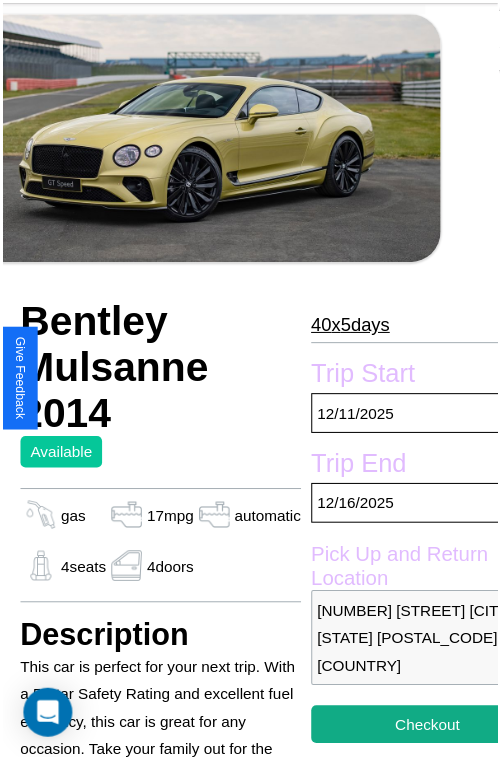 scroll, scrollTop: 100, scrollLeft: 84, axis: both 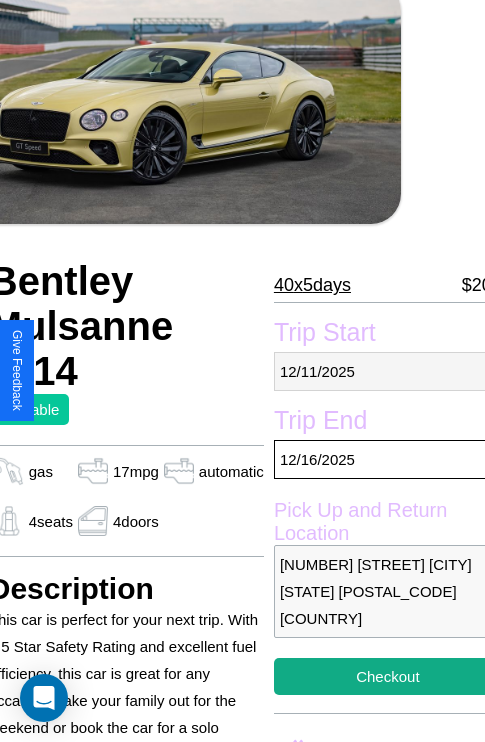 click on "12 / 11 / 2025" at bounding box center [388, 371] 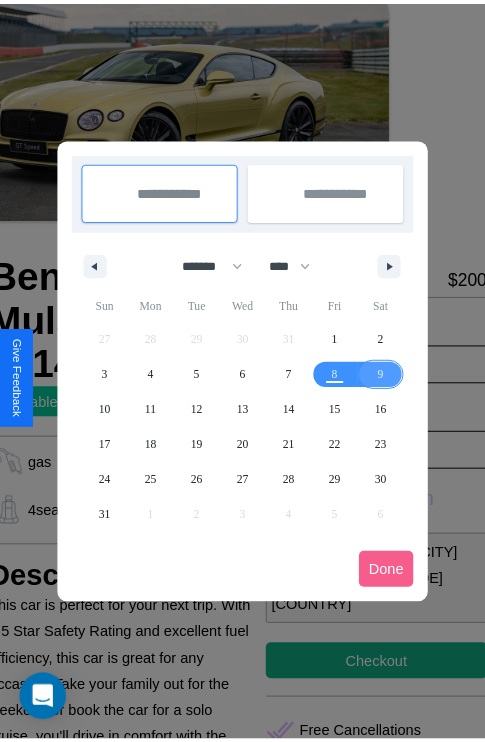 scroll, scrollTop: 0, scrollLeft: 84, axis: horizontal 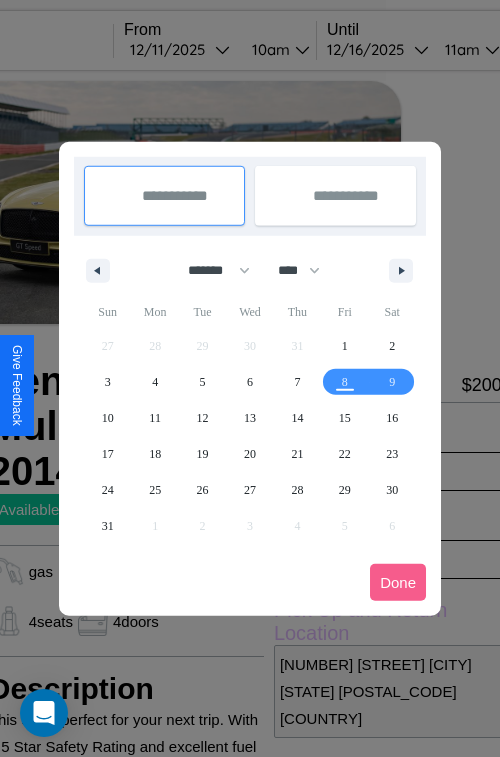 click at bounding box center [250, 378] 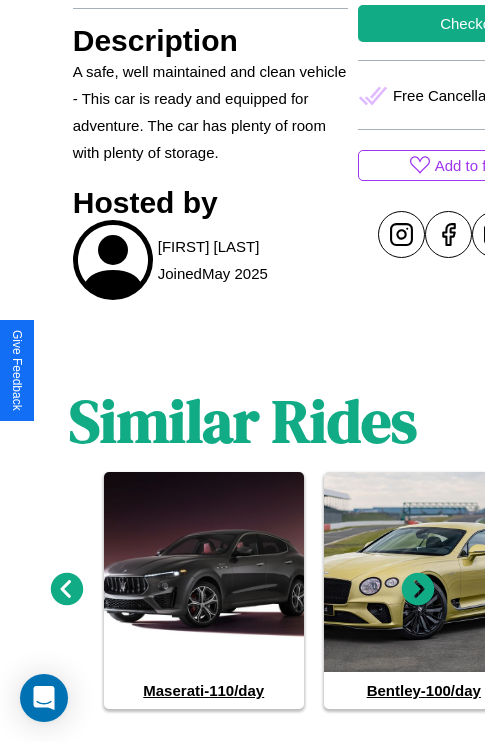 scroll, scrollTop: 847, scrollLeft: 0, axis: vertical 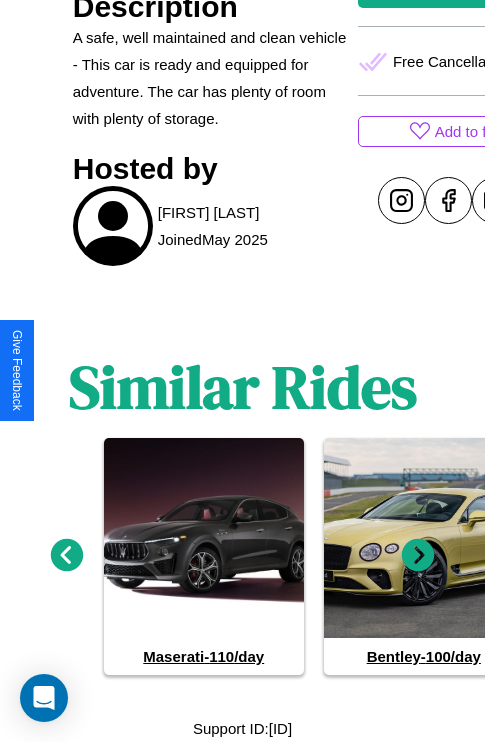 click 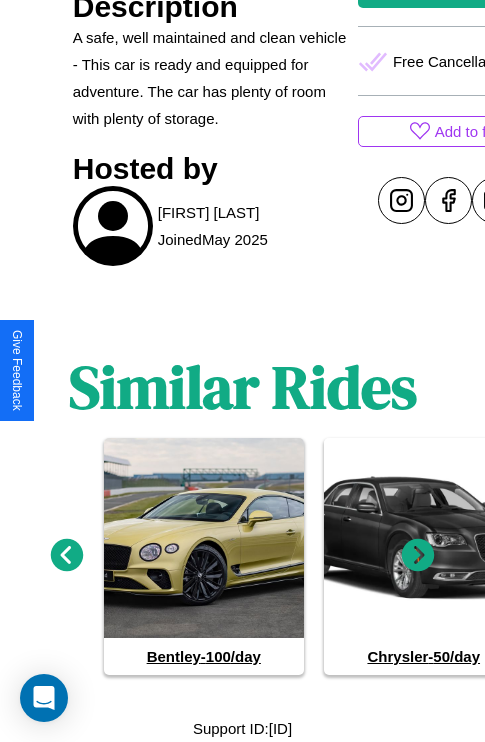 click 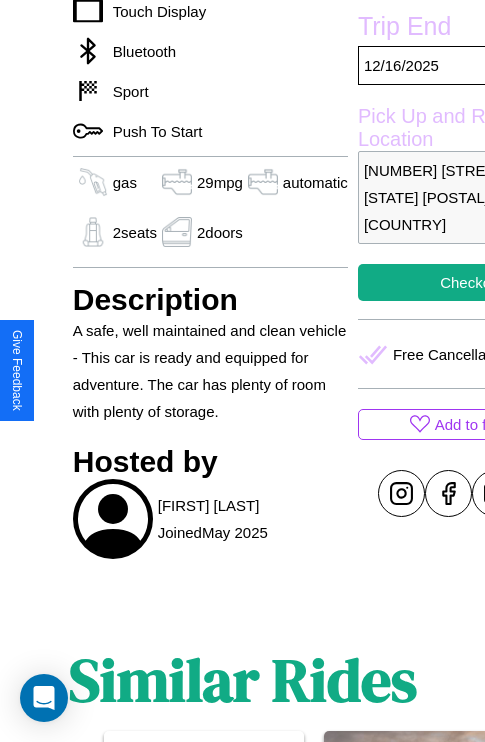 scroll, scrollTop: 465, scrollLeft: 84, axis: both 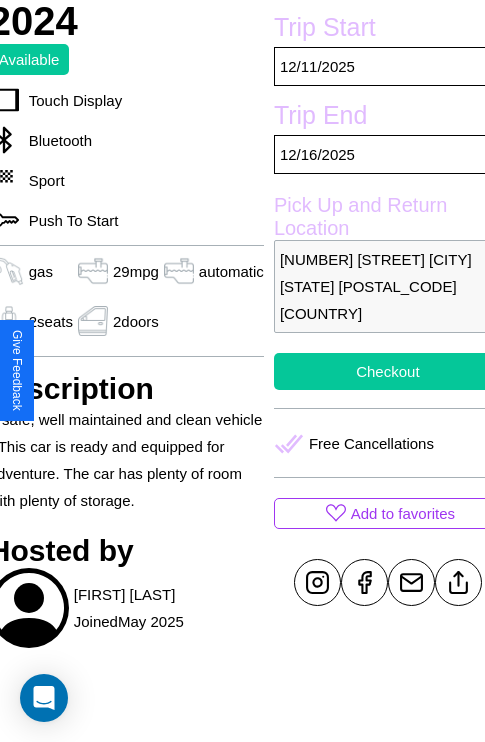 click on "Checkout" at bounding box center (388, 371) 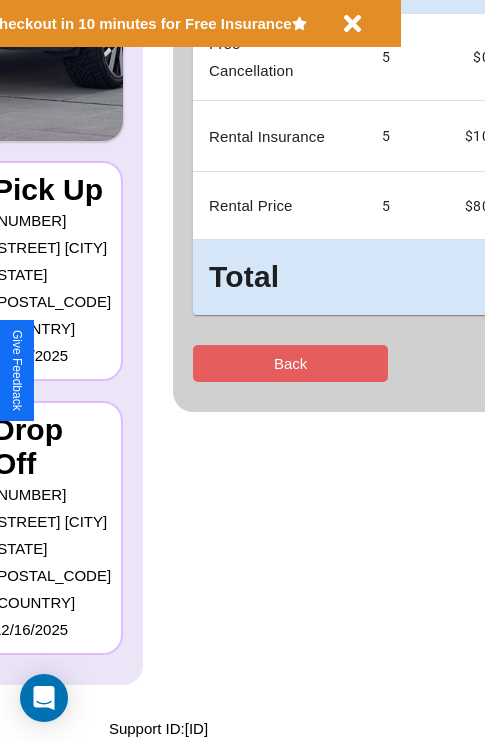 scroll, scrollTop: 0, scrollLeft: 0, axis: both 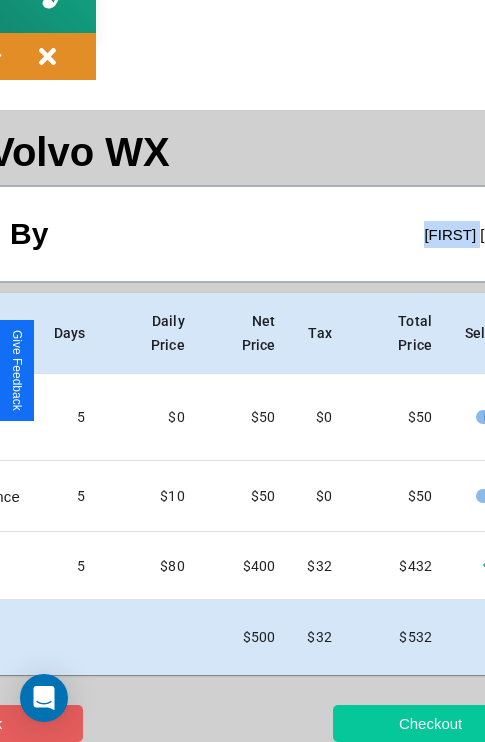 click on "Checkout" at bounding box center [430, 723] 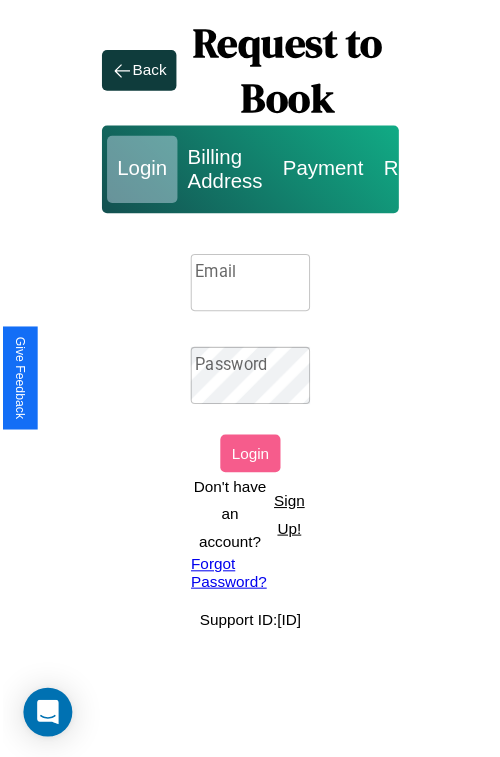 scroll, scrollTop: 0, scrollLeft: 0, axis: both 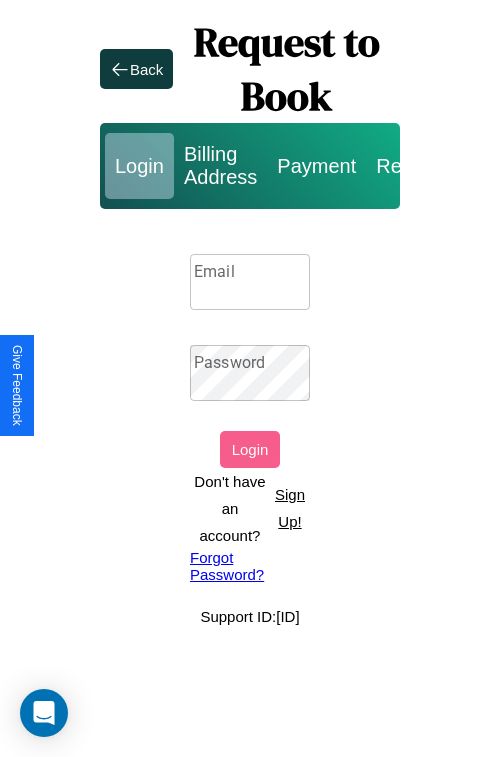 click on "Sign Up!" at bounding box center (290, 508) 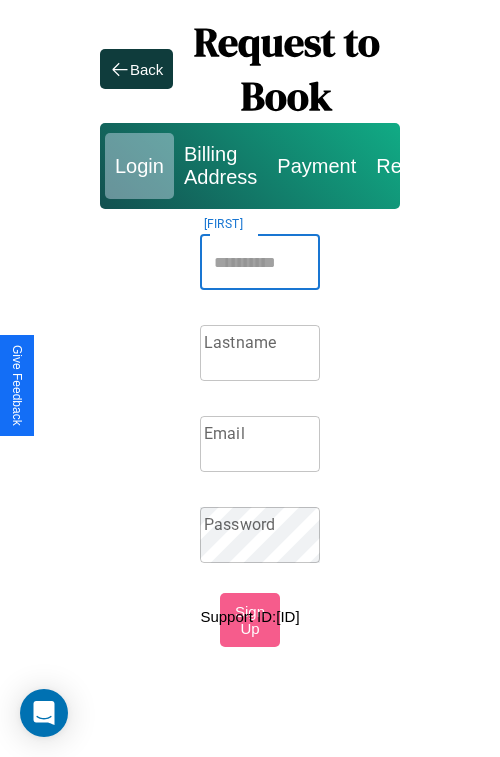 click on "Firstname" at bounding box center (260, 262) 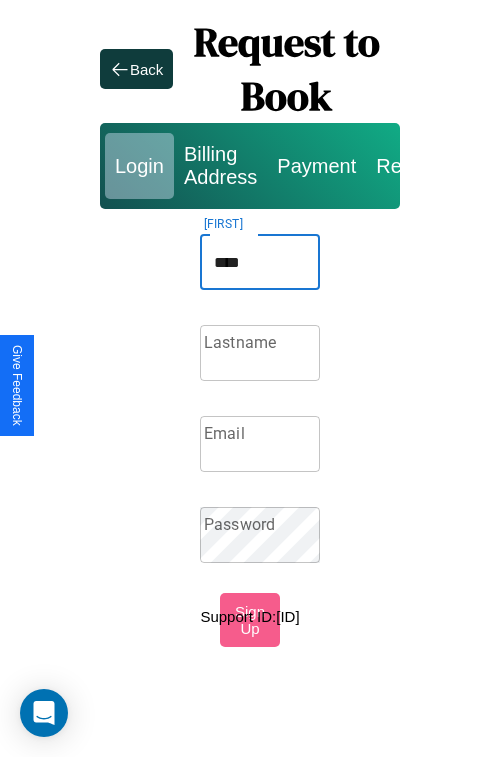 type on "****" 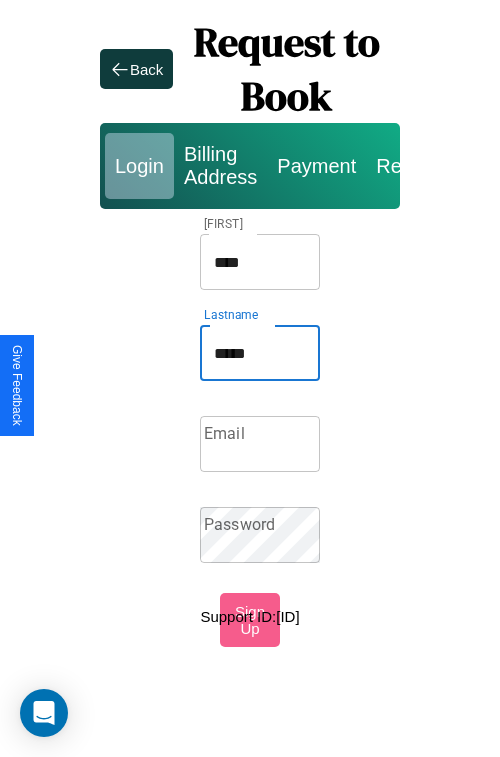 type on "*****" 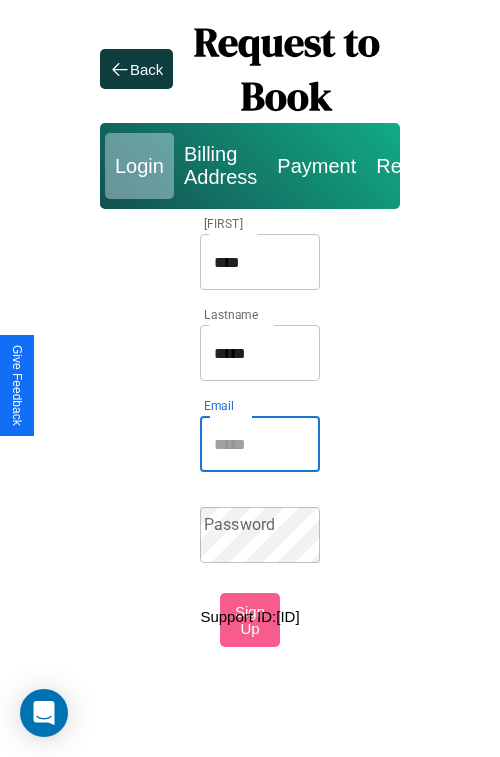 click on "Email" at bounding box center [260, 444] 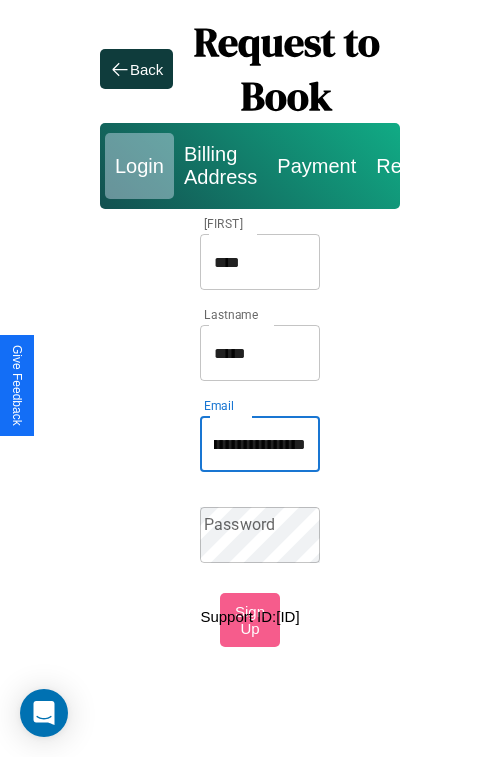 scroll, scrollTop: 0, scrollLeft: 76, axis: horizontal 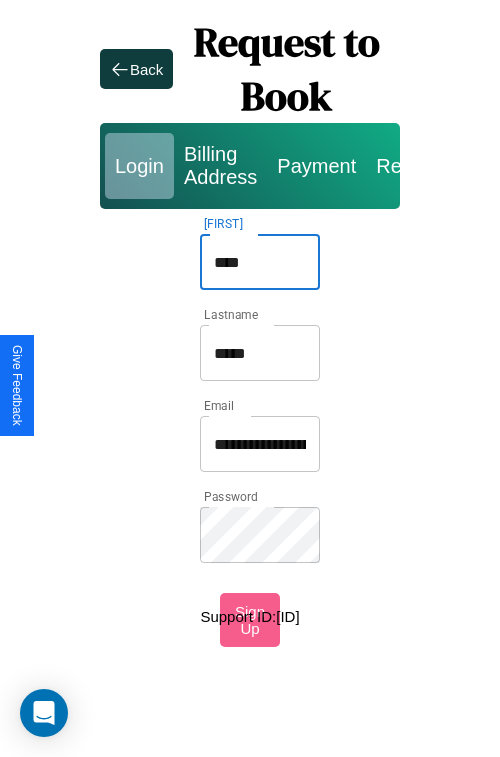 click on "****" at bounding box center (260, 262) 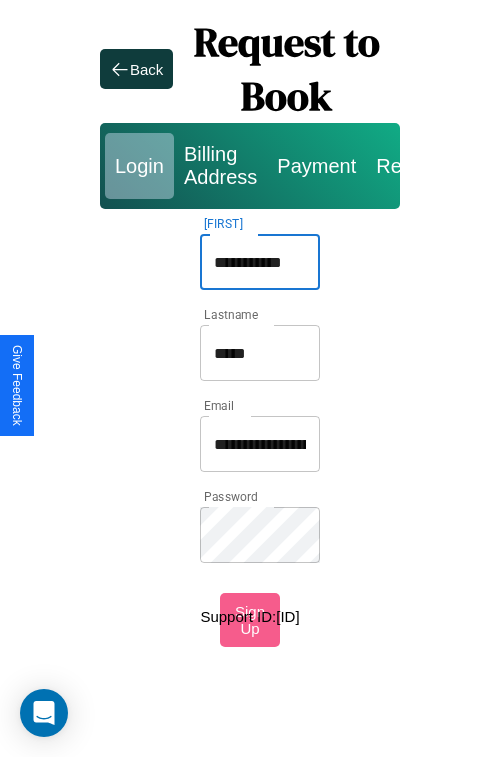 type on "**********" 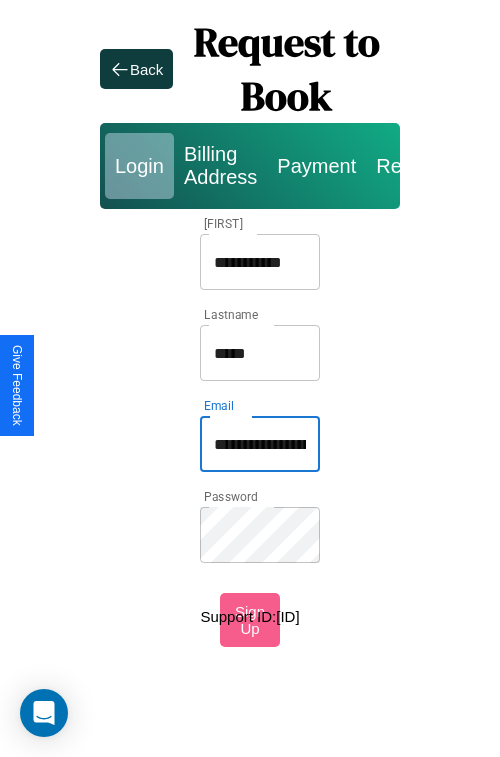 type on "**********" 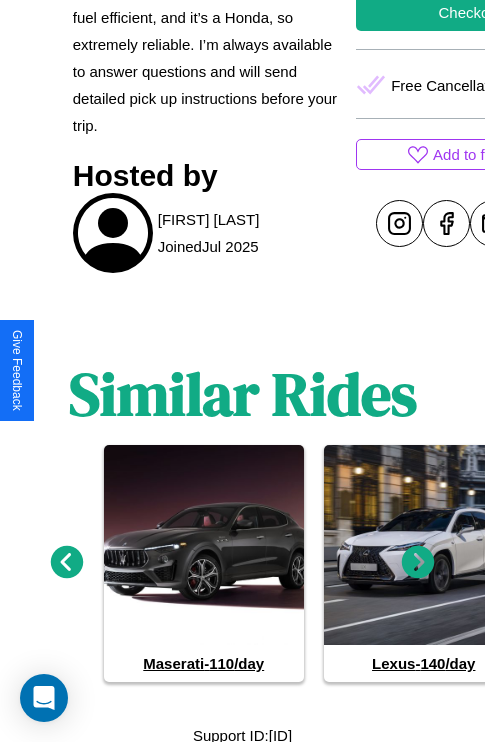 scroll, scrollTop: 891, scrollLeft: 0, axis: vertical 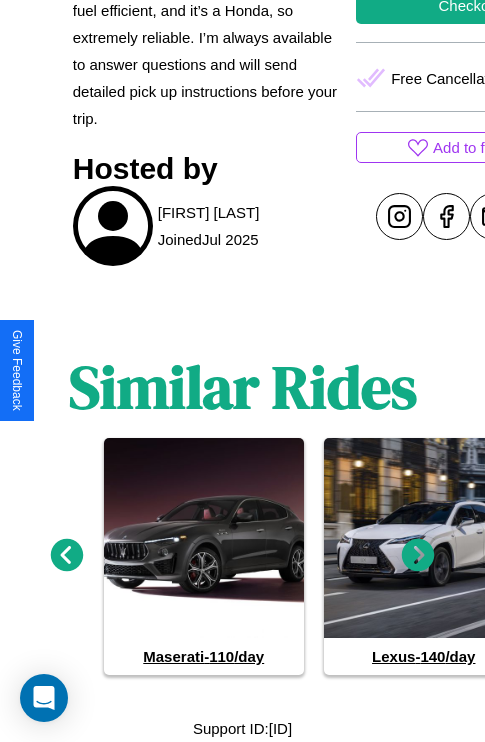 click 